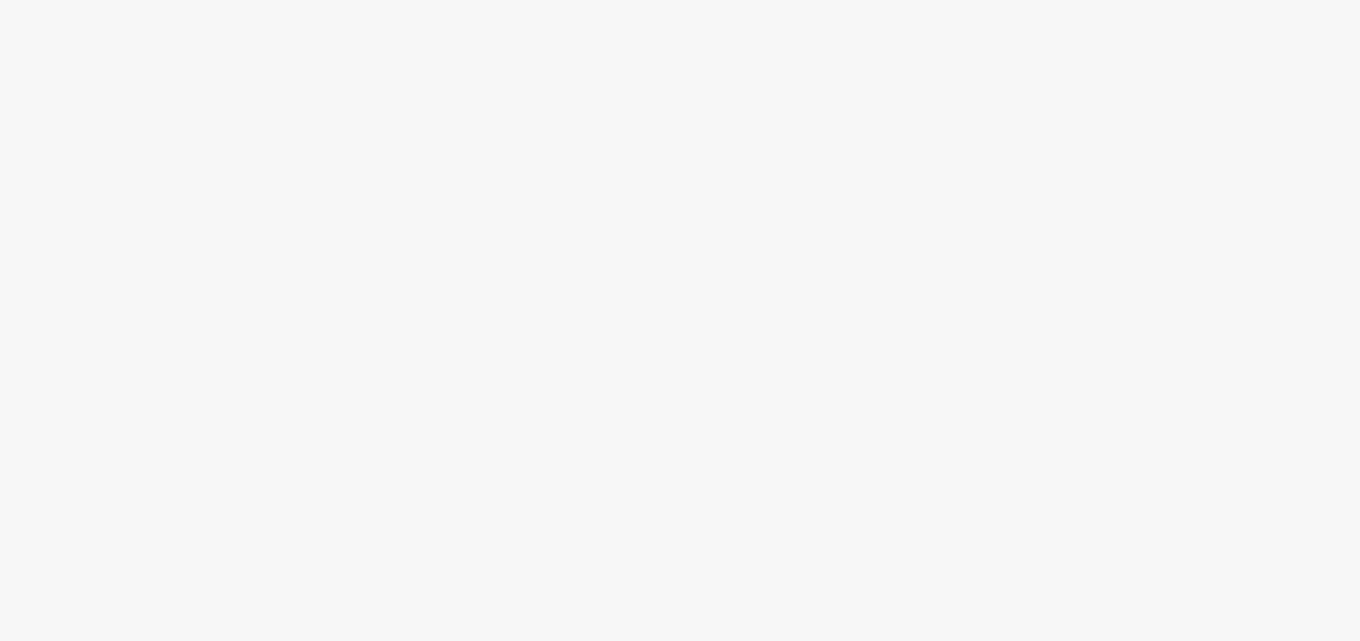 scroll, scrollTop: 0, scrollLeft: 0, axis: both 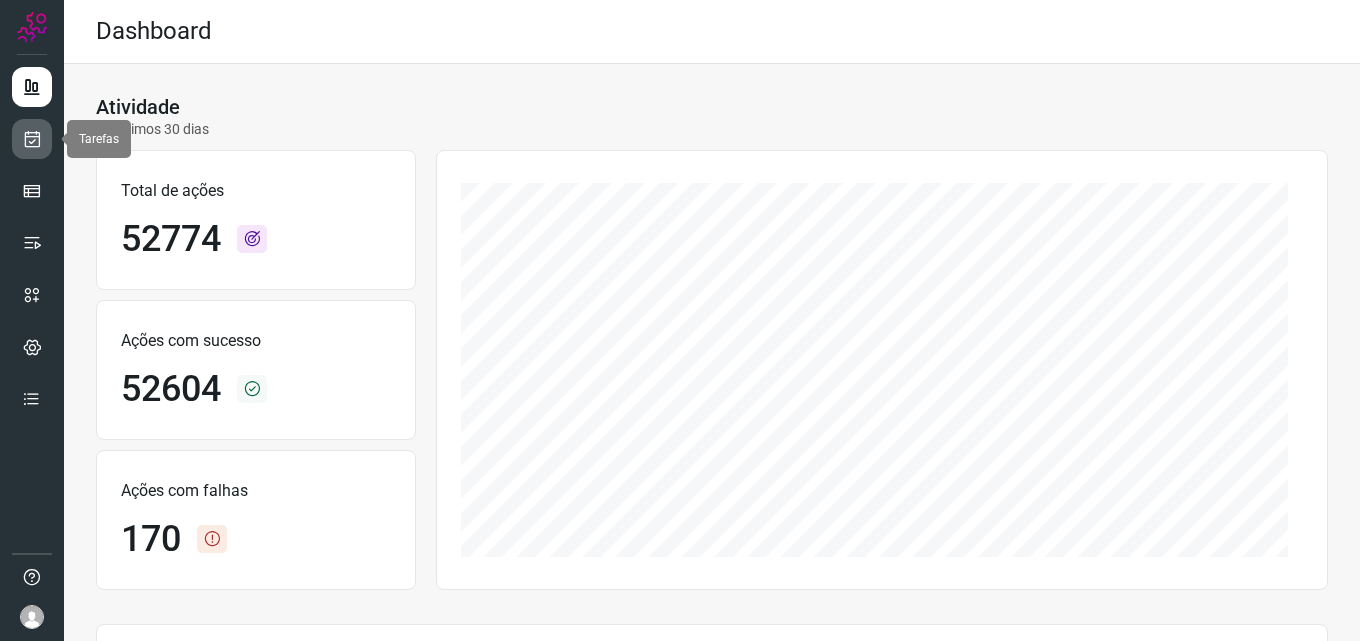 click at bounding box center (32, 139) 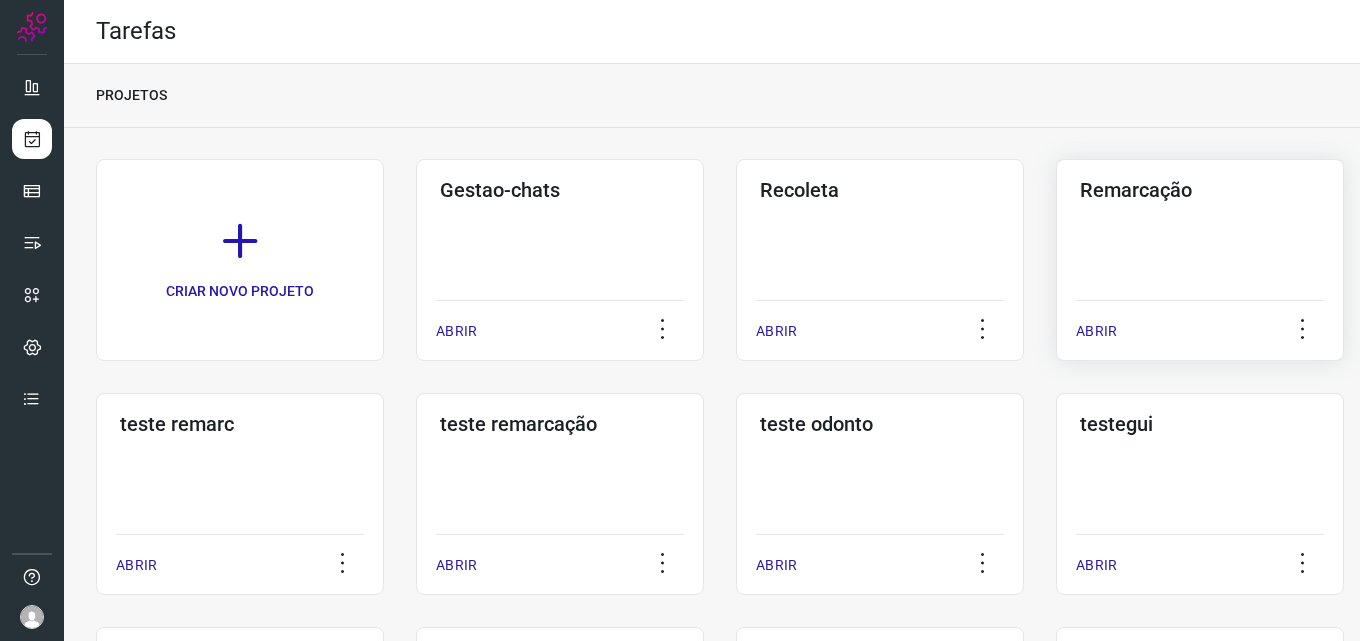 click on "ABRIR" at bounding box center [1200, 325] 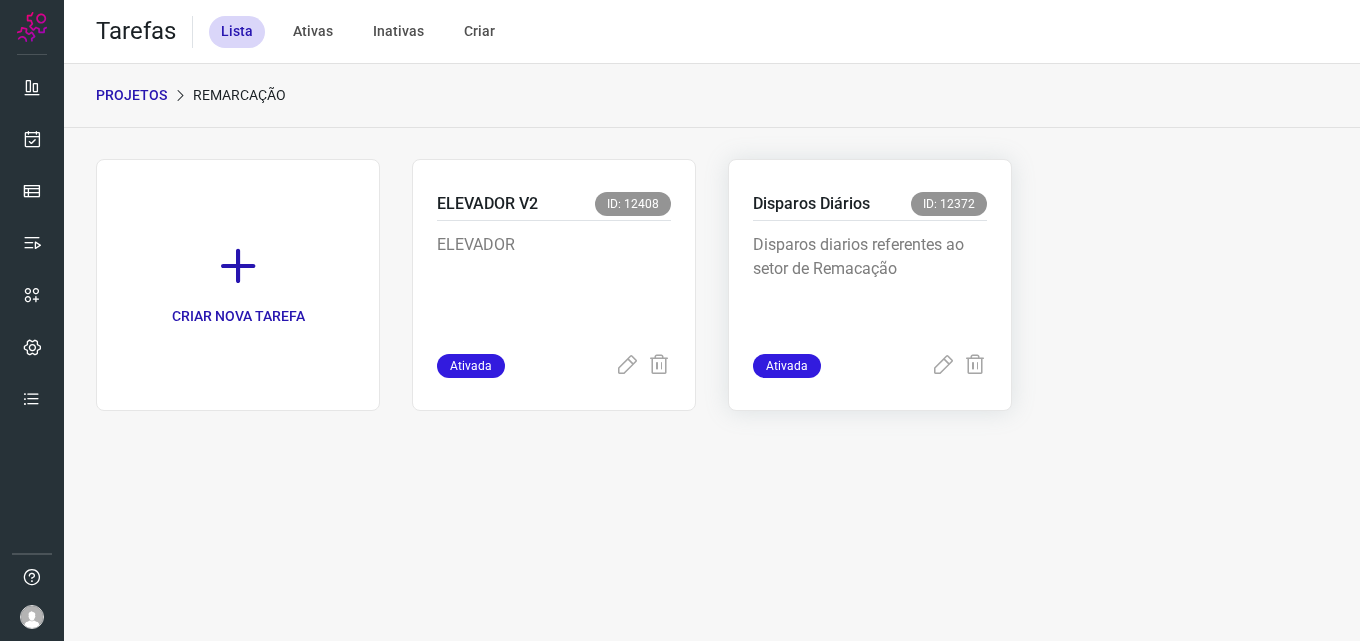 click on "Disparos diarios referentes ao setor de Remacação" at bounding box center [870, 287] 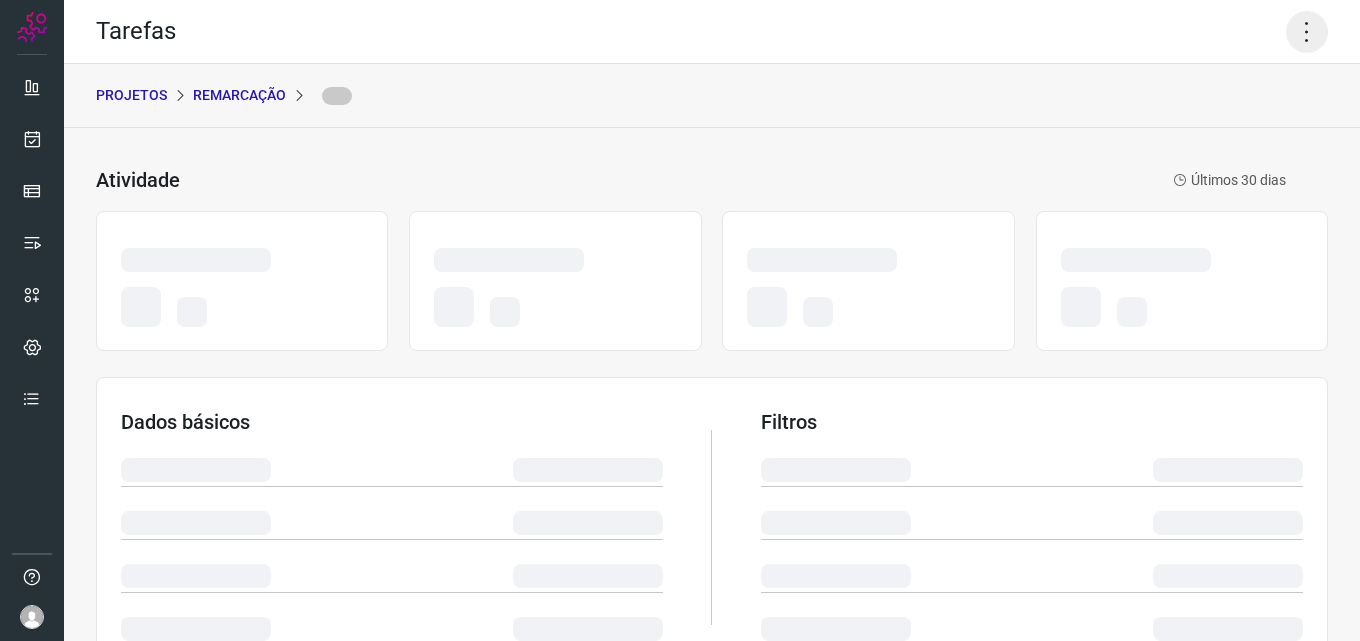 click 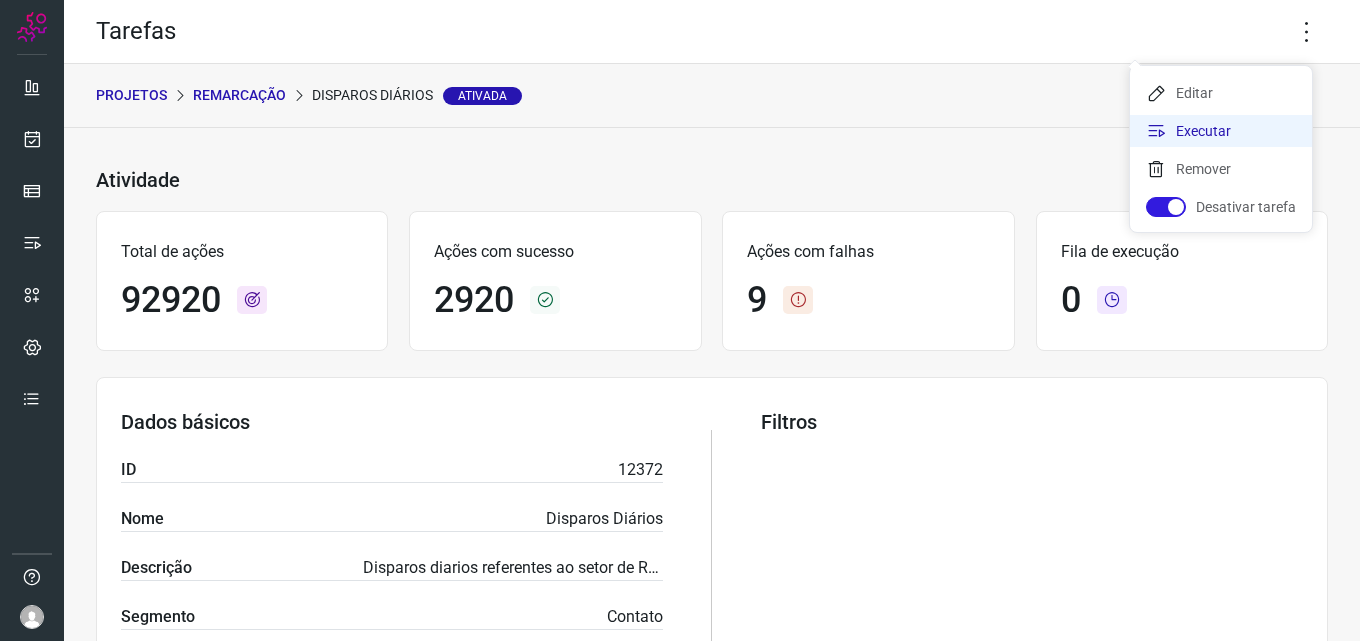 click on "Executar" 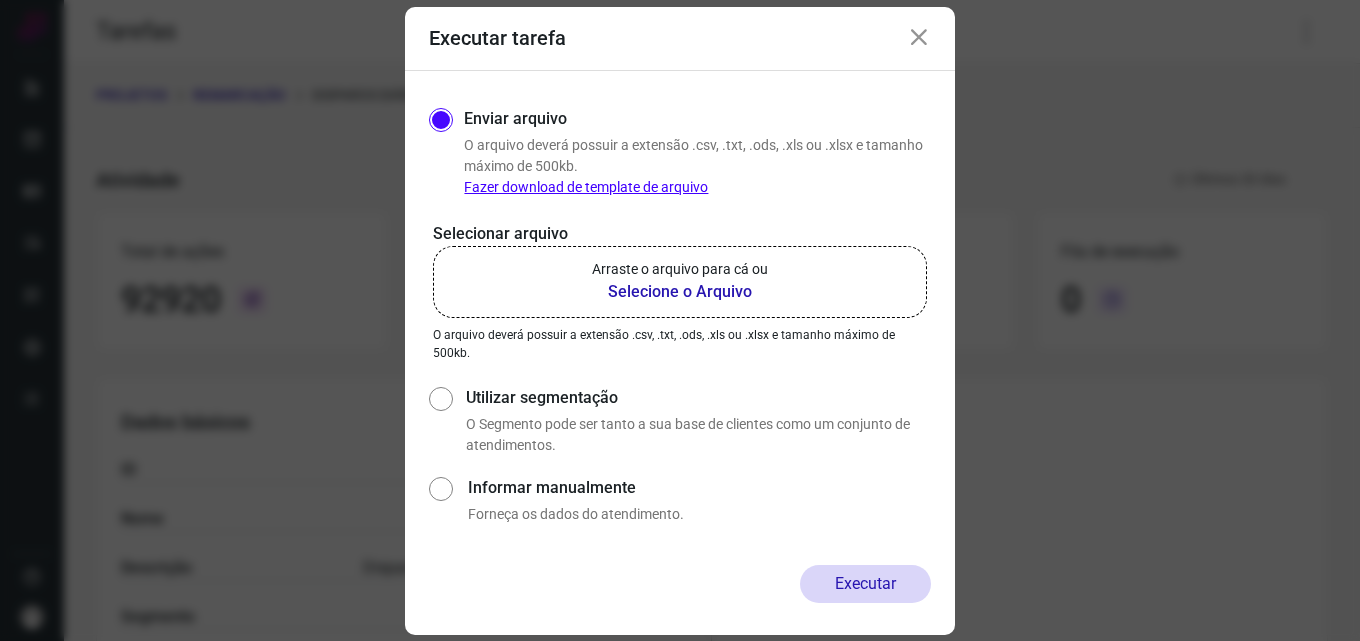 click on "Selecione o Arquivo" at bounding box center (680, 292) 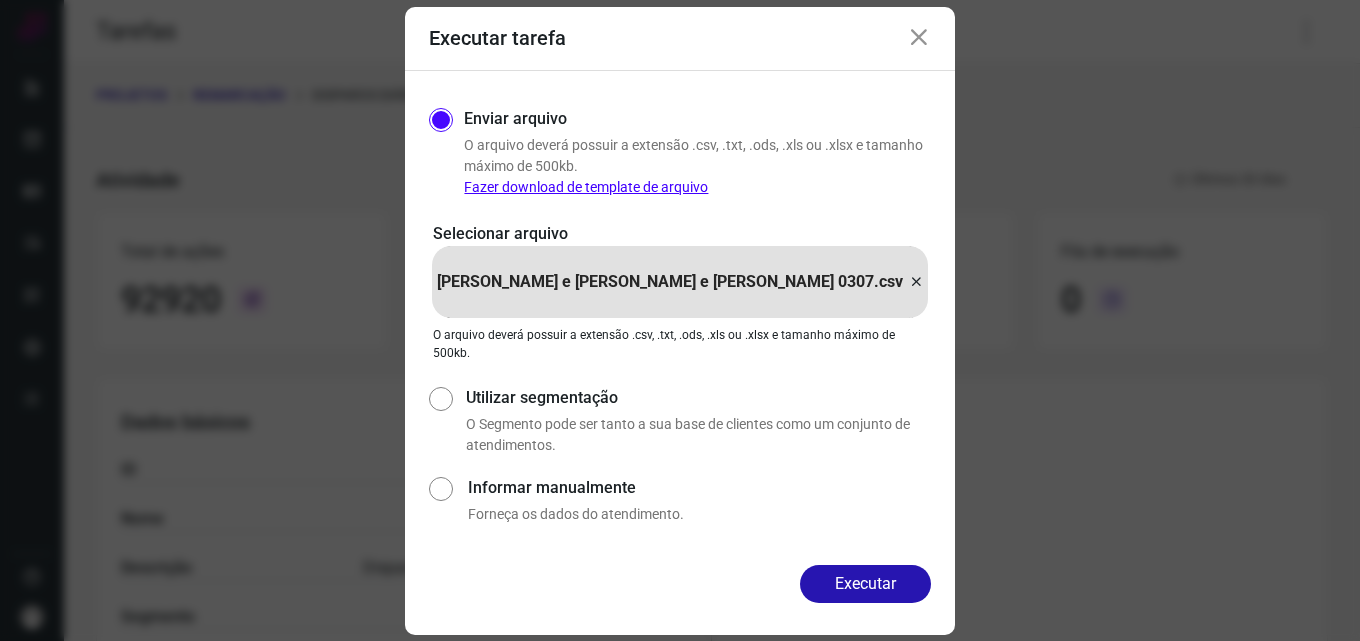 click on "Executar" at bounding box center [680, 600] 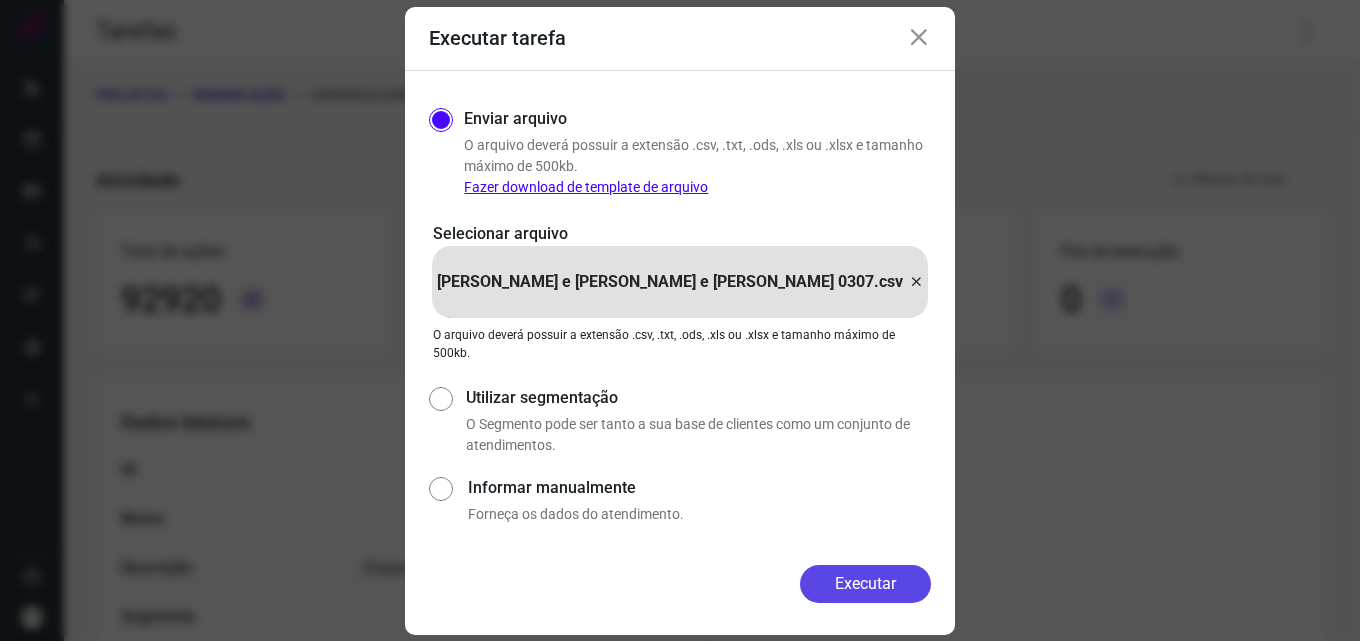 click on "Executar" at bounding box center (865, 584) 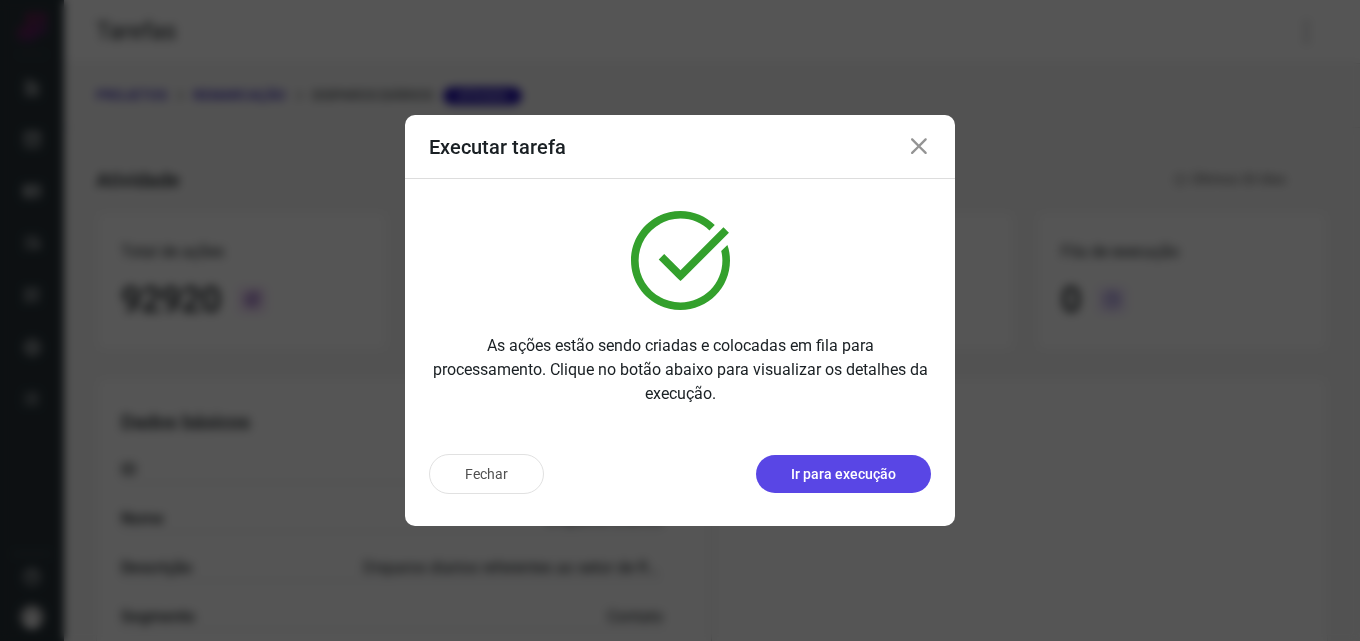 click on "Ir para execução" at bounding box center [843, 474] 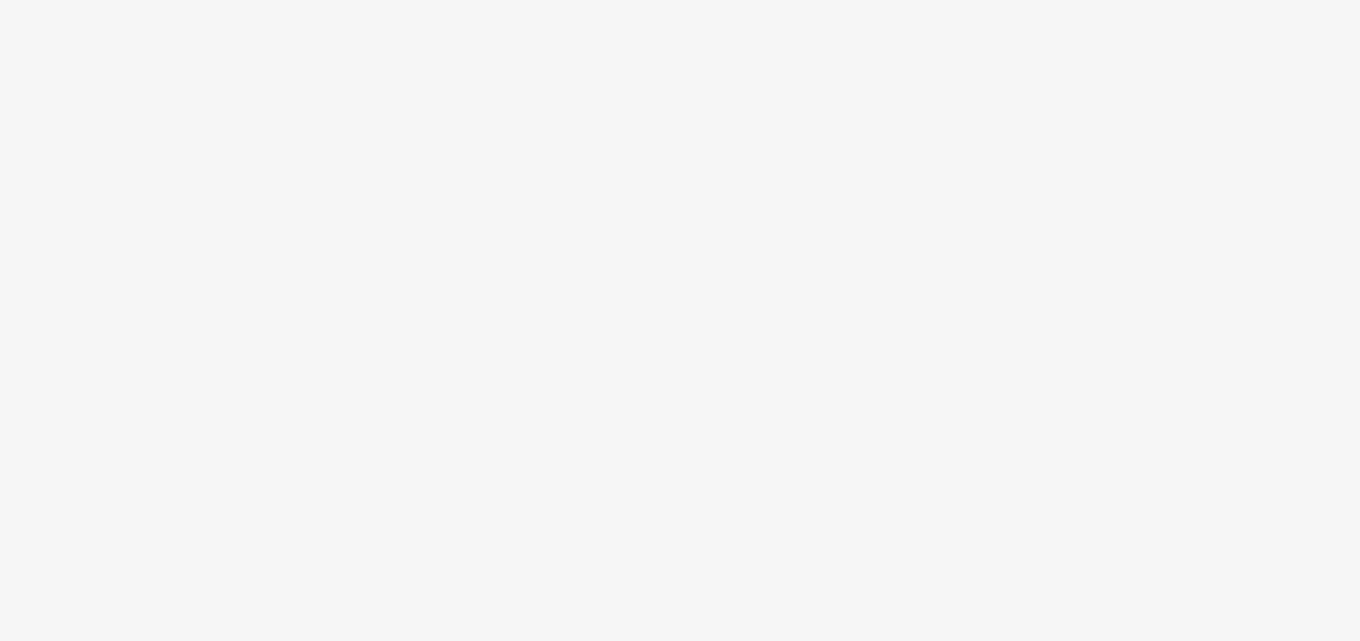scroll, scrollTop: 0, scrollLeft: 0, axis: both 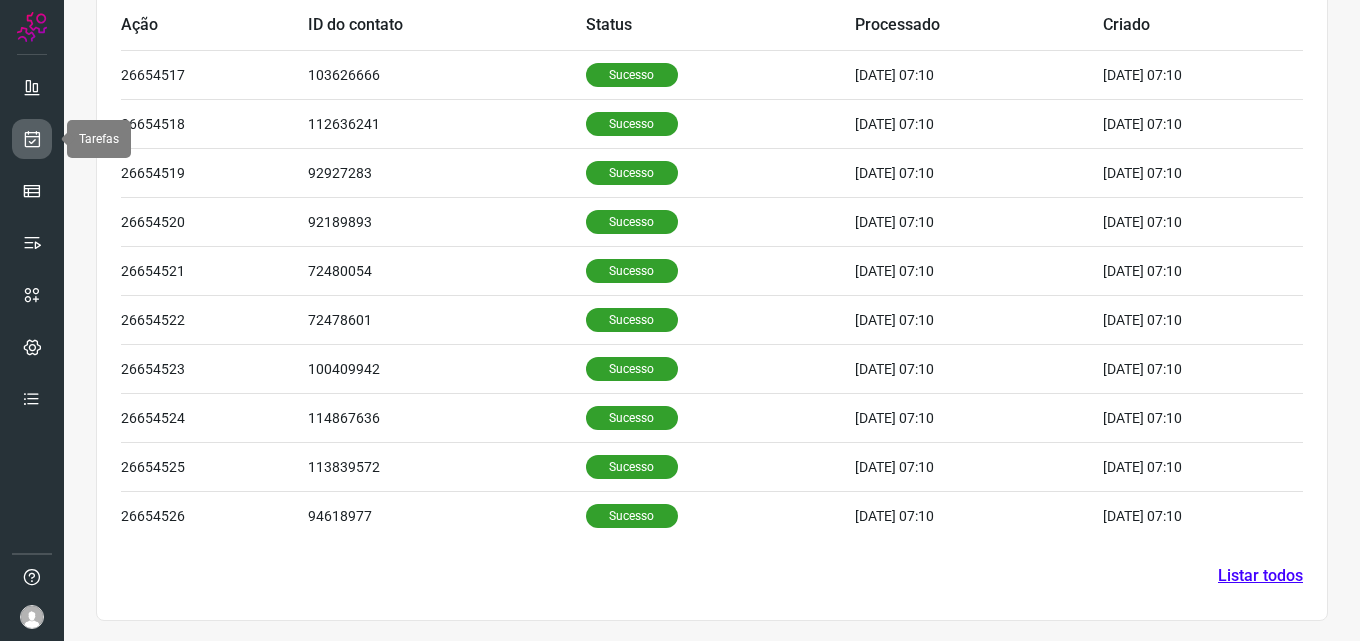 click at bounding box center (32, 139) 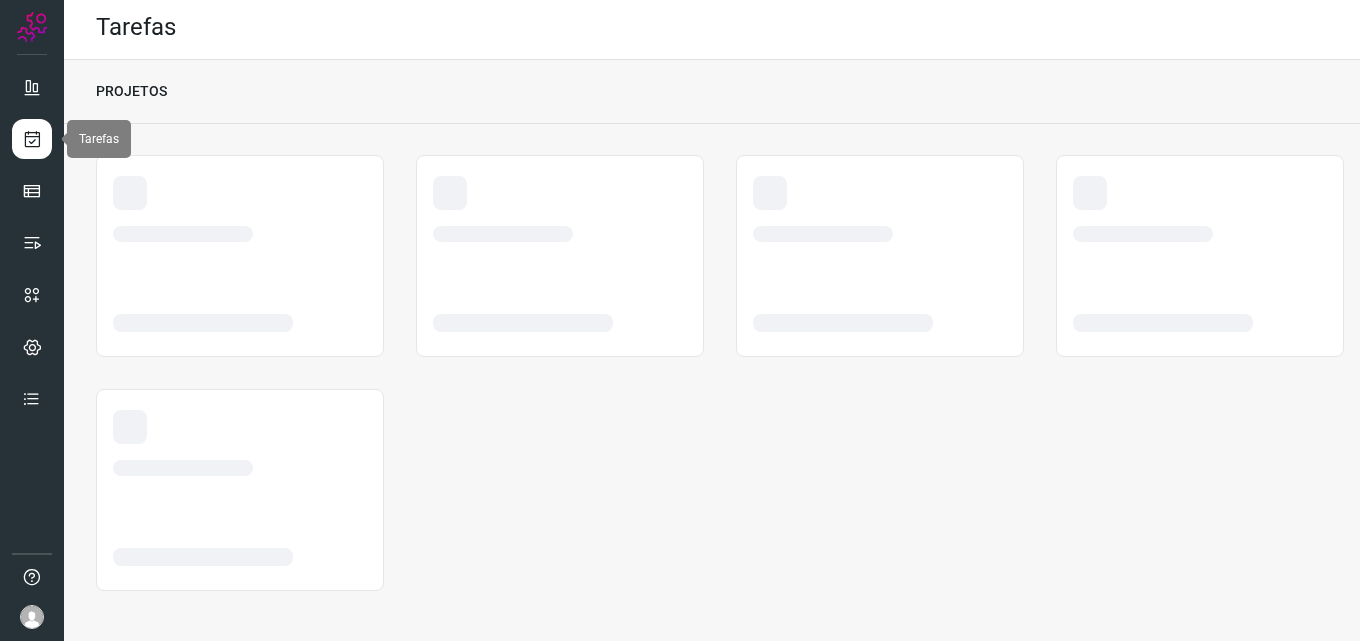 scroll, scrollTop: 4, scrollLeft: 0, axis: vertical 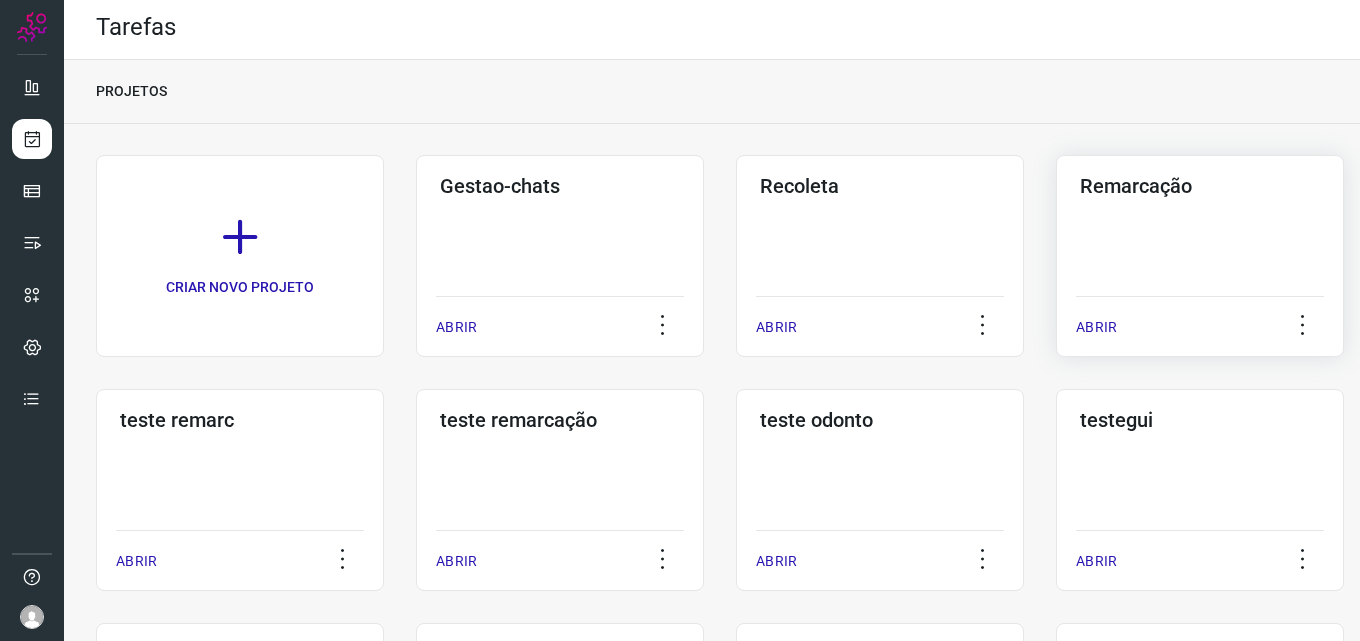 click on "Remarcação  ABRIR" 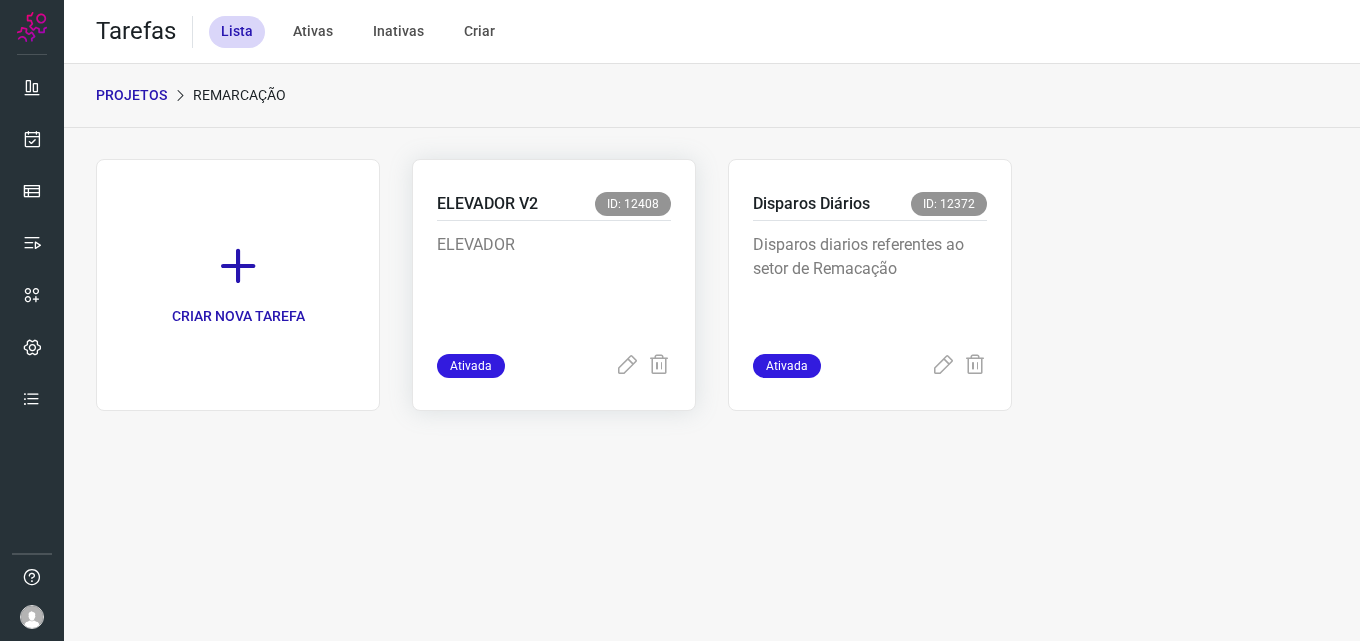 scroll, scrollTop: 0, scrollLeft: 0, axis: both 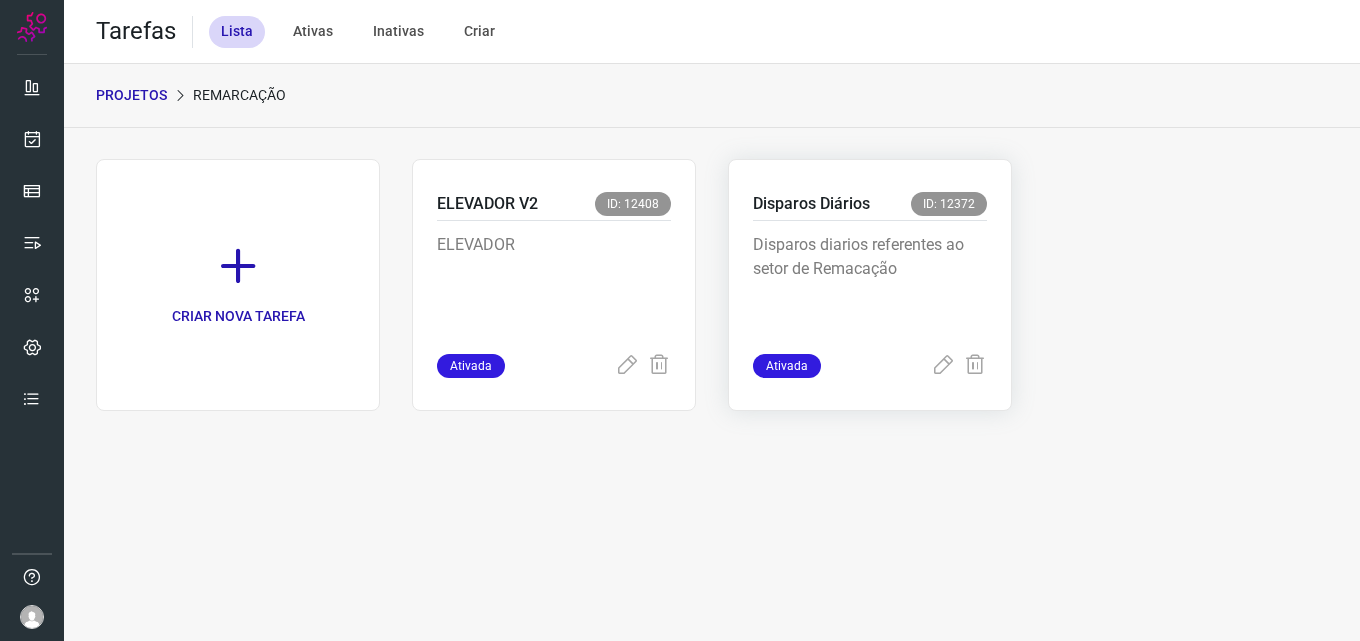 click on "Disparos diarios referentes ao setor de Remacação" at bounding box center (870, 283) 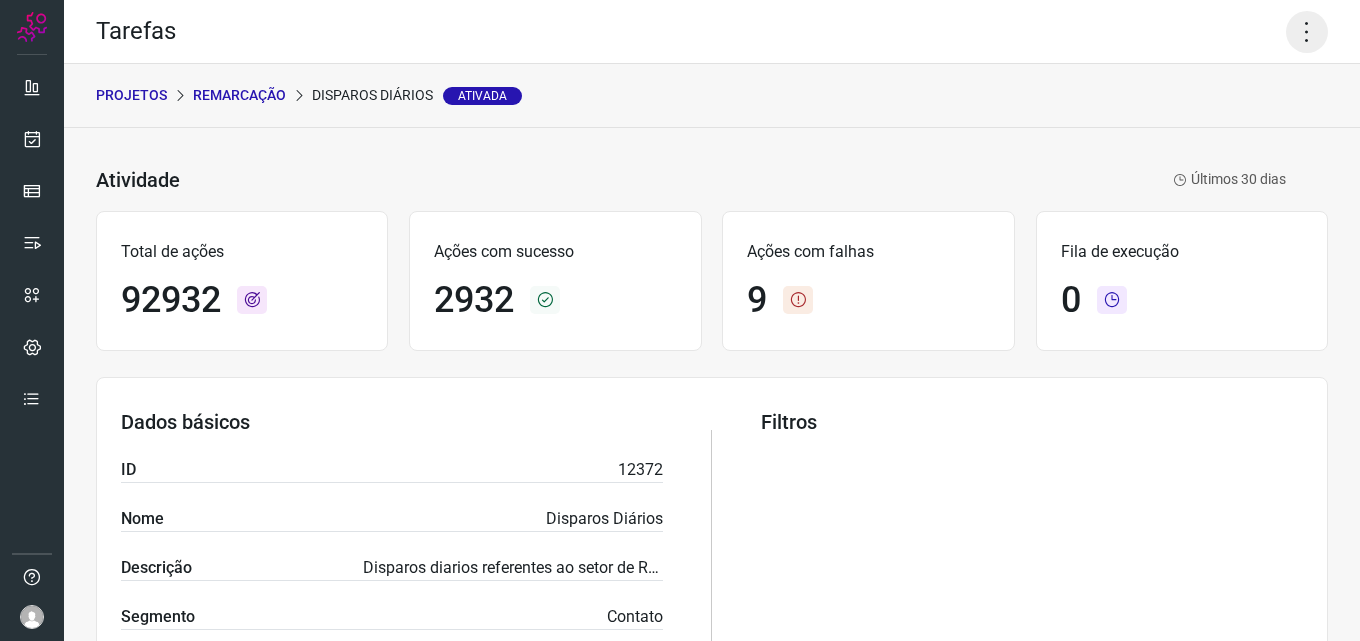 click 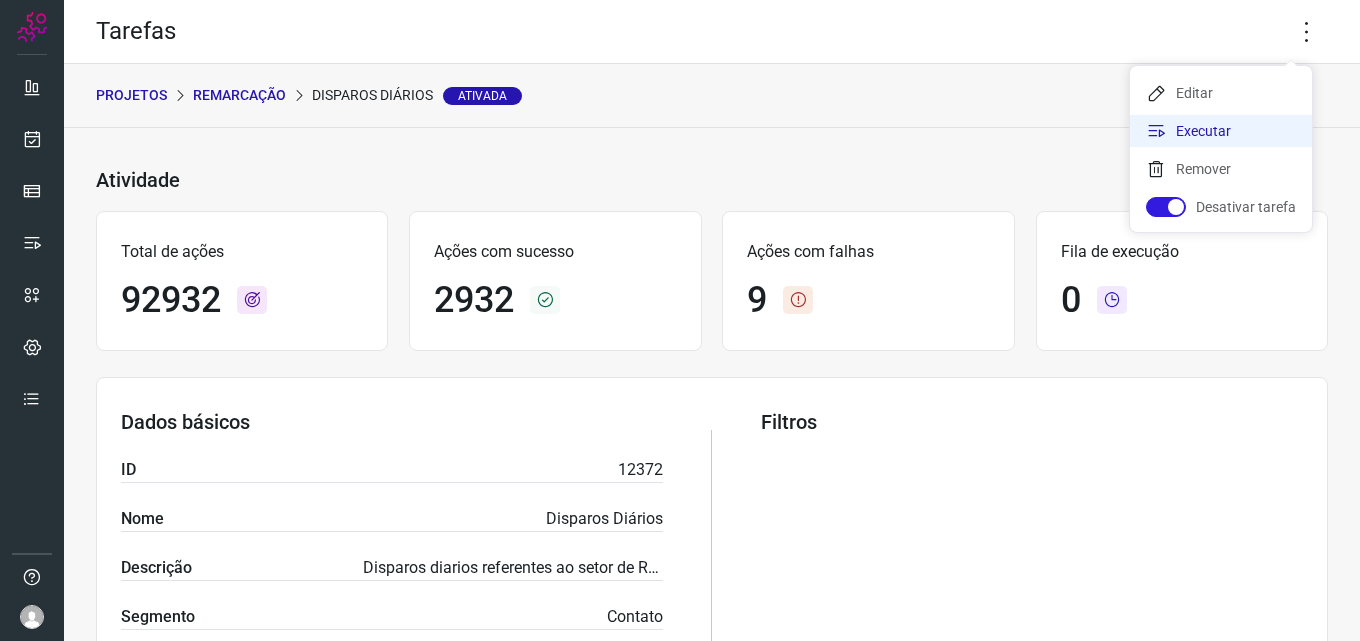click on "Executar" 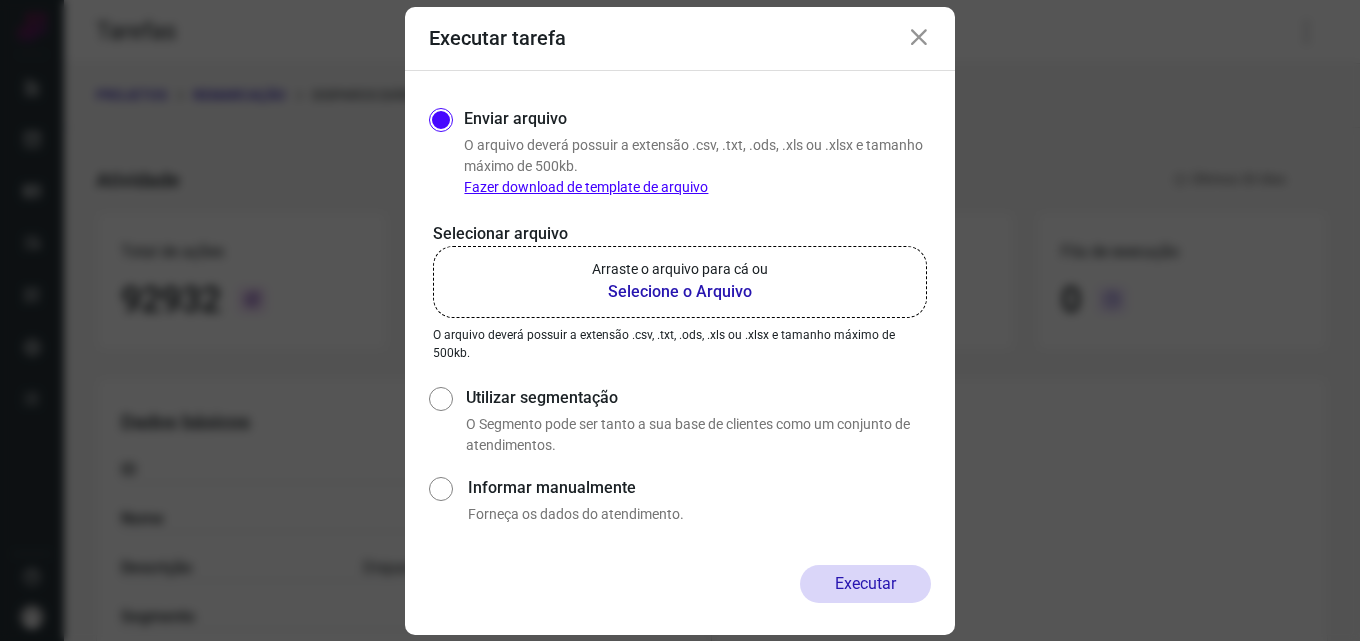 click on "Selecione o Arquivo" at bounding box center [680, 292] 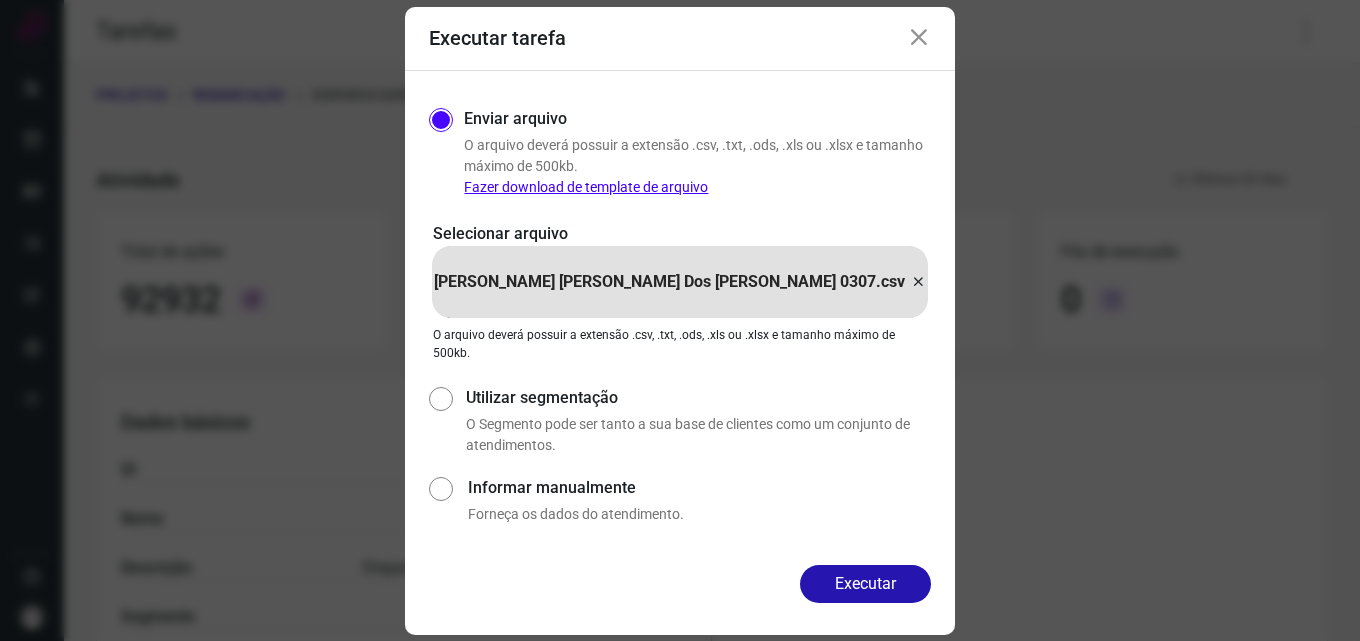 click on "Executar" at bounding box center (865, 584) 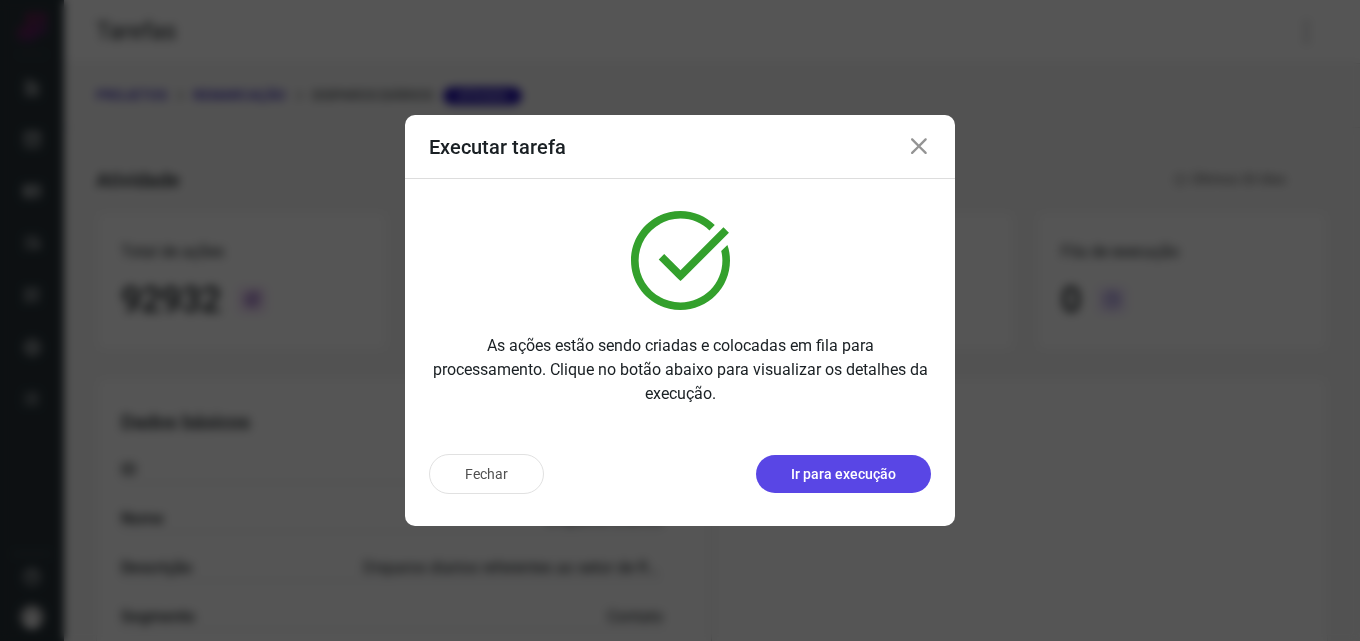 click on "Ir para execução" at bounding box center (843, 474) 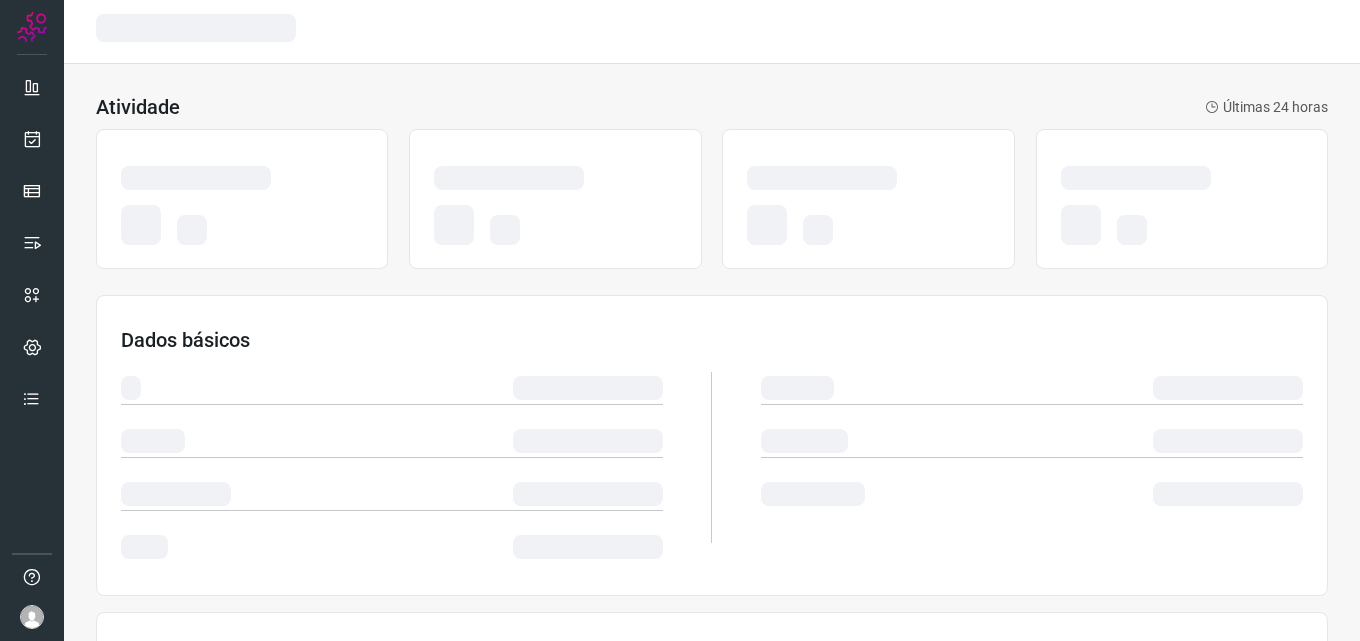 scroll, scrollTop: 0, scrollLeft: 0, axis: both 